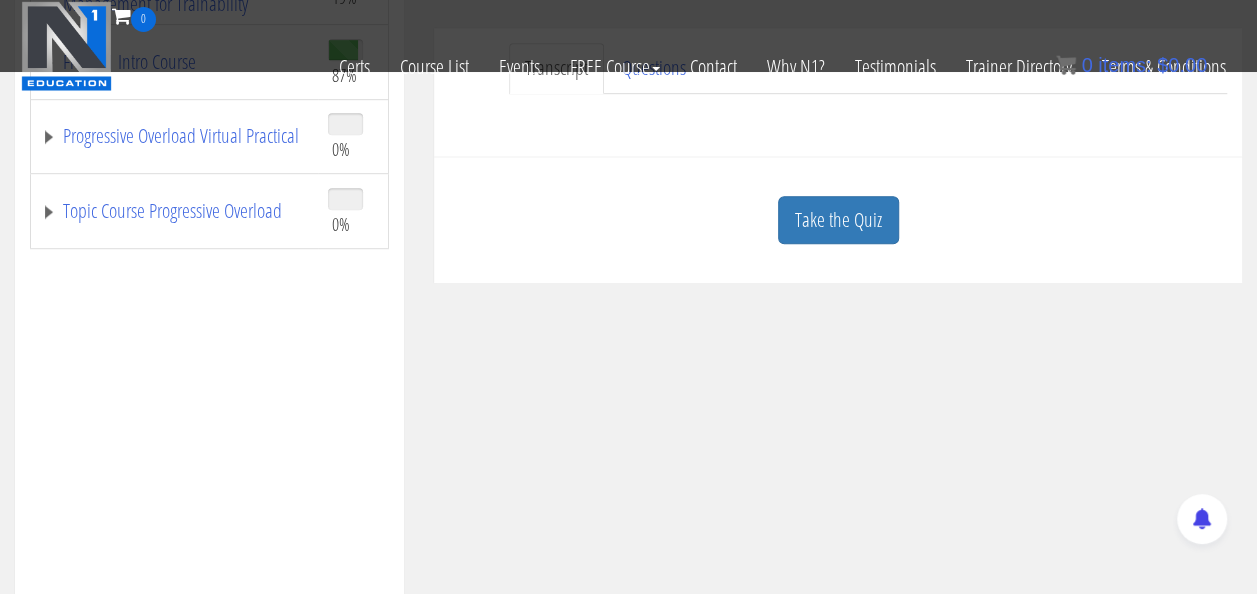 scroll, scrollTop: 553, scrollLeft: 0, axis: vertical 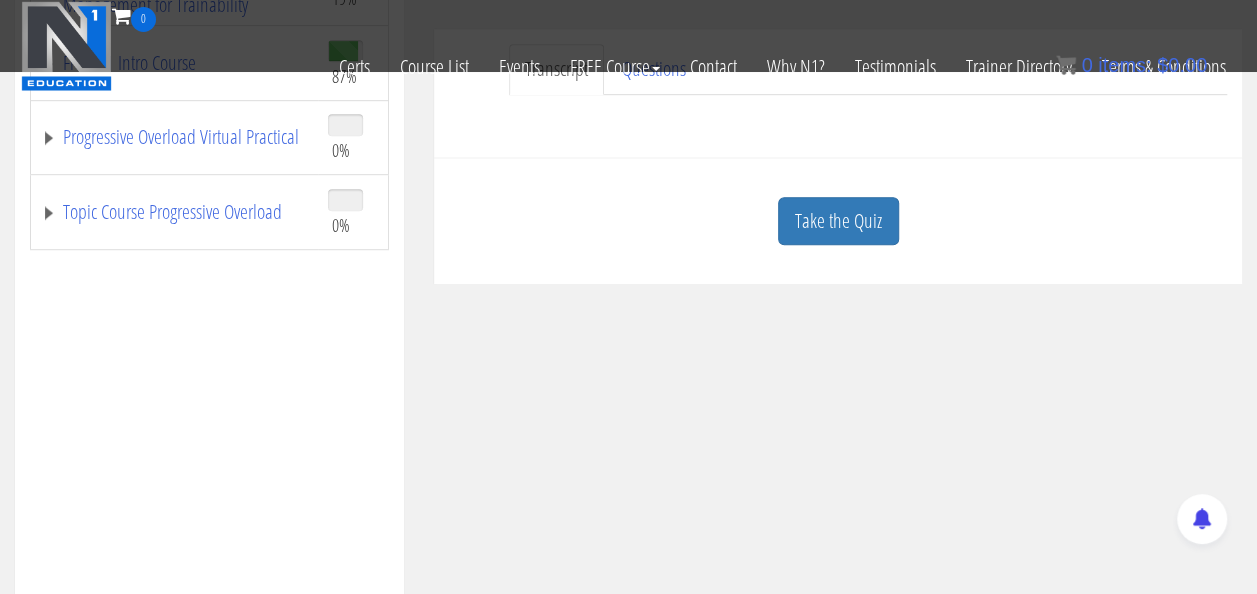 click on "Take the Quiz" at bounding box center (838, 221) 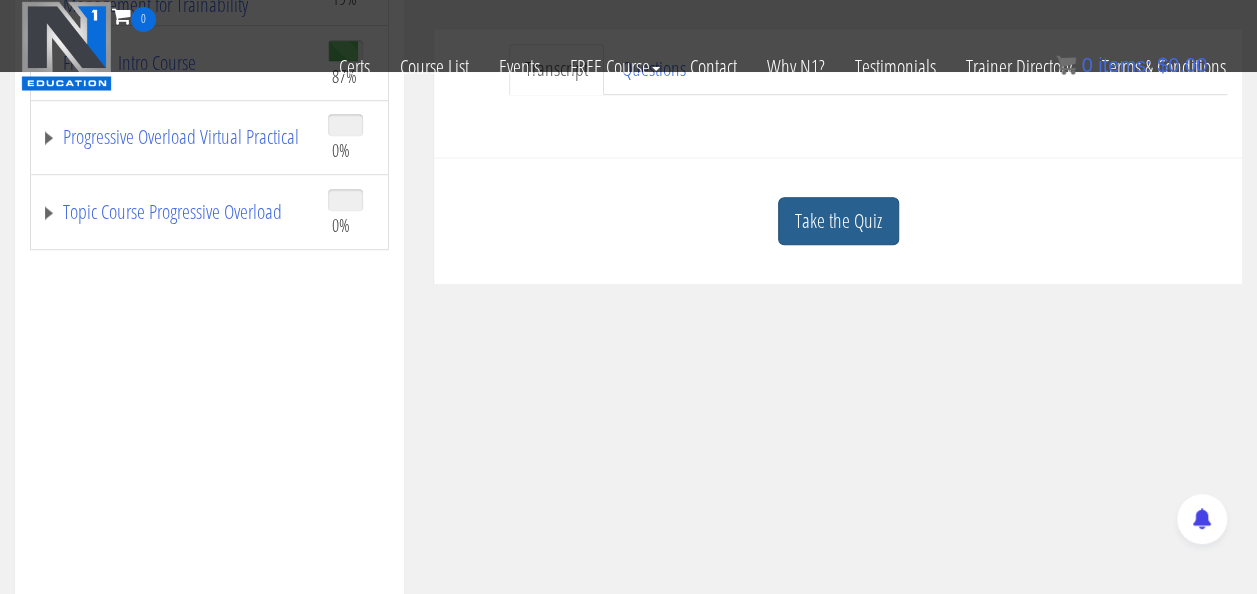 click on "Take the Quiz" at bounding box center (838, 221) 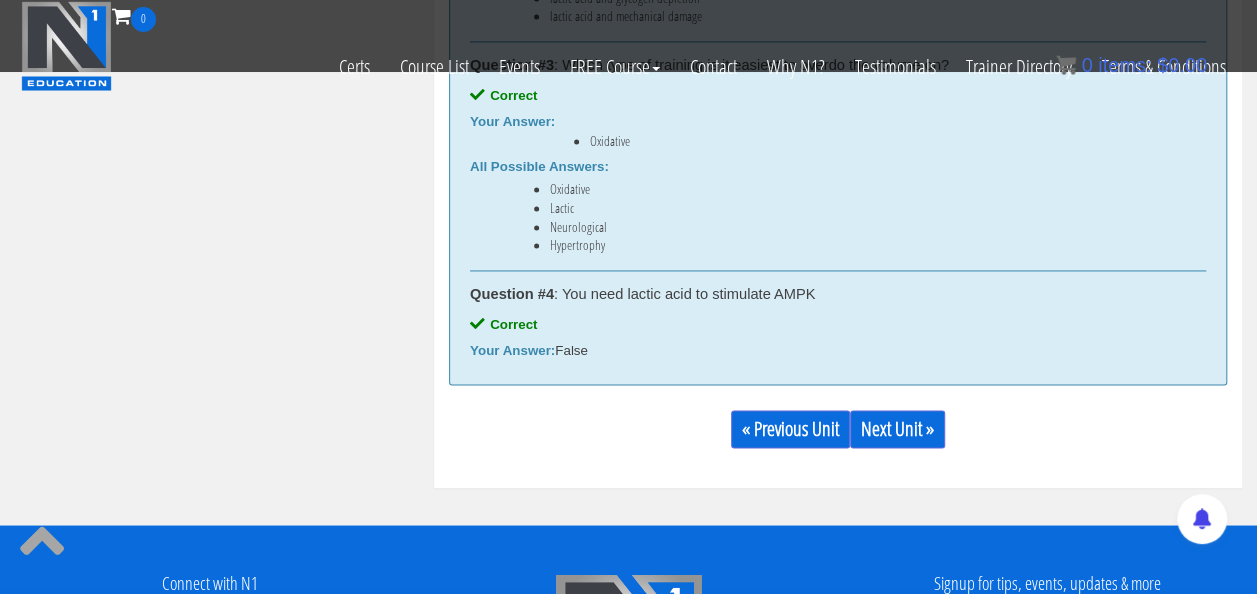 scroll, scrollTop: 1444, scrollLeft: 0, axis: vertical 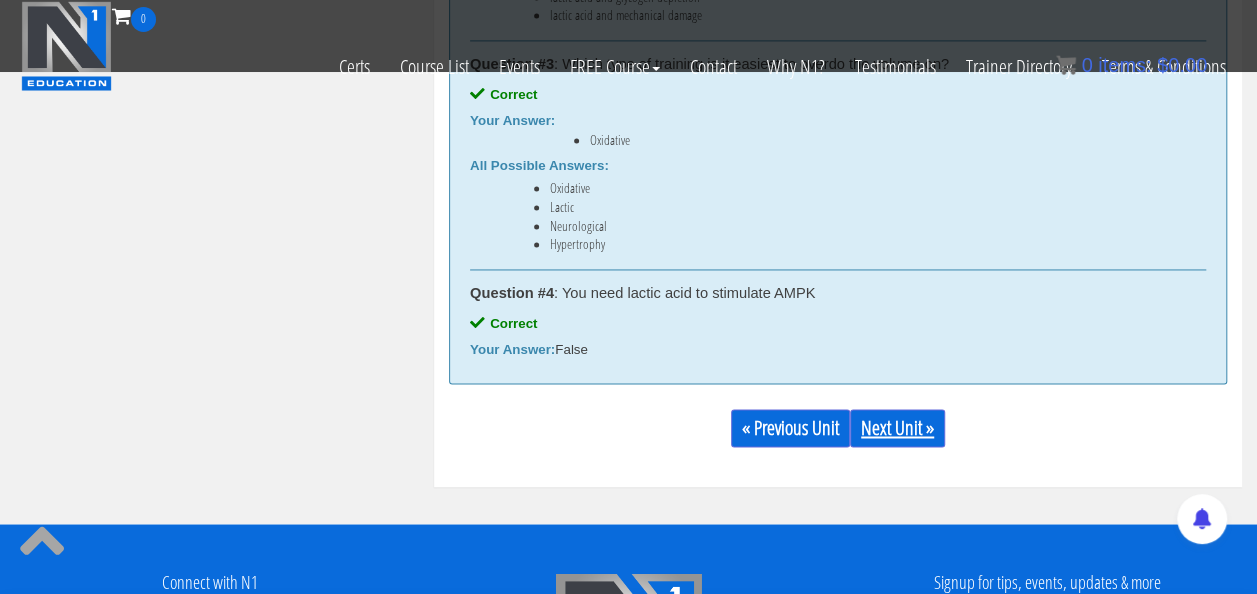 click on "Next Unit »" at bounding box center [897, 428] 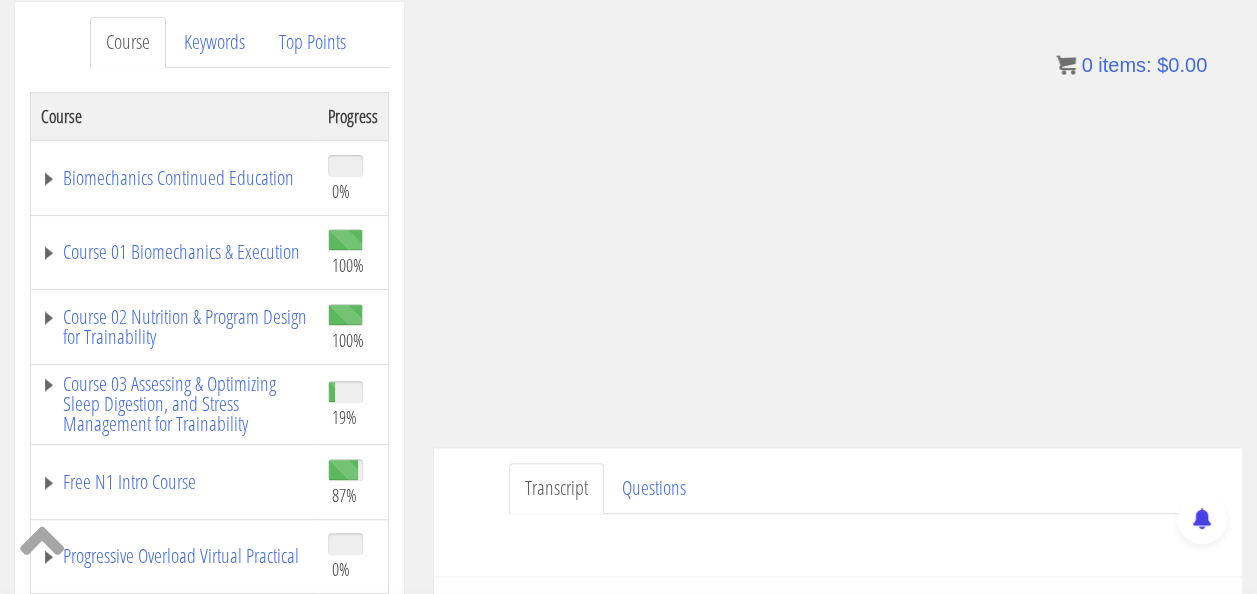 scroll, scrollTop: 255, scrollLeft: 0, axis: vertical 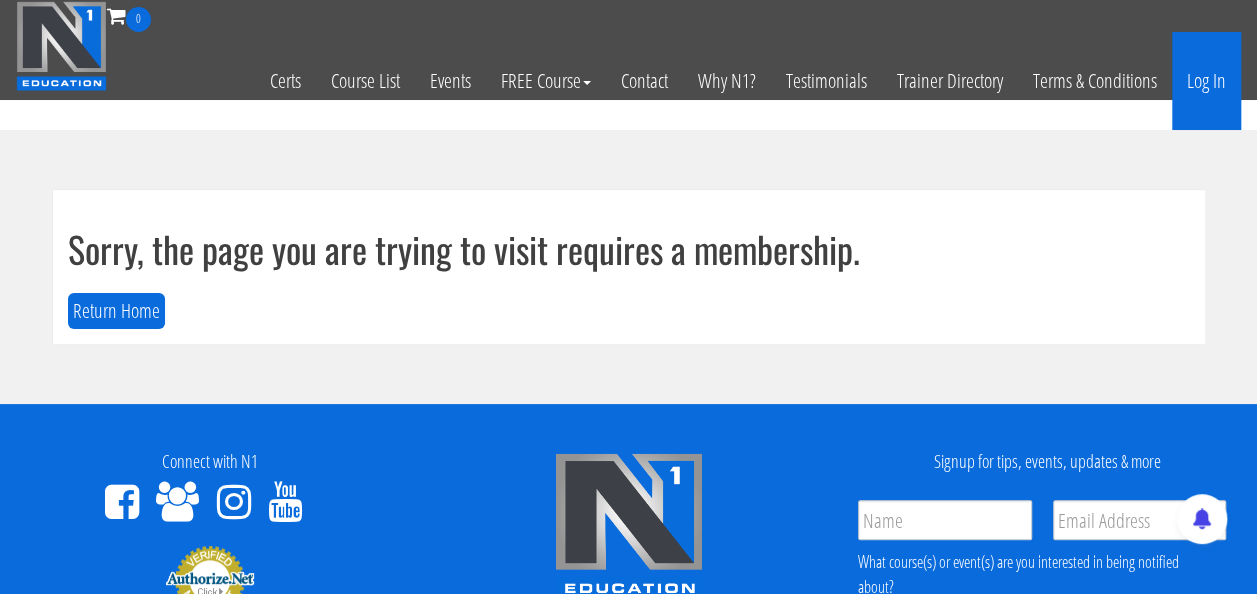 click on "Log In" at bounding box center [1206, 81] 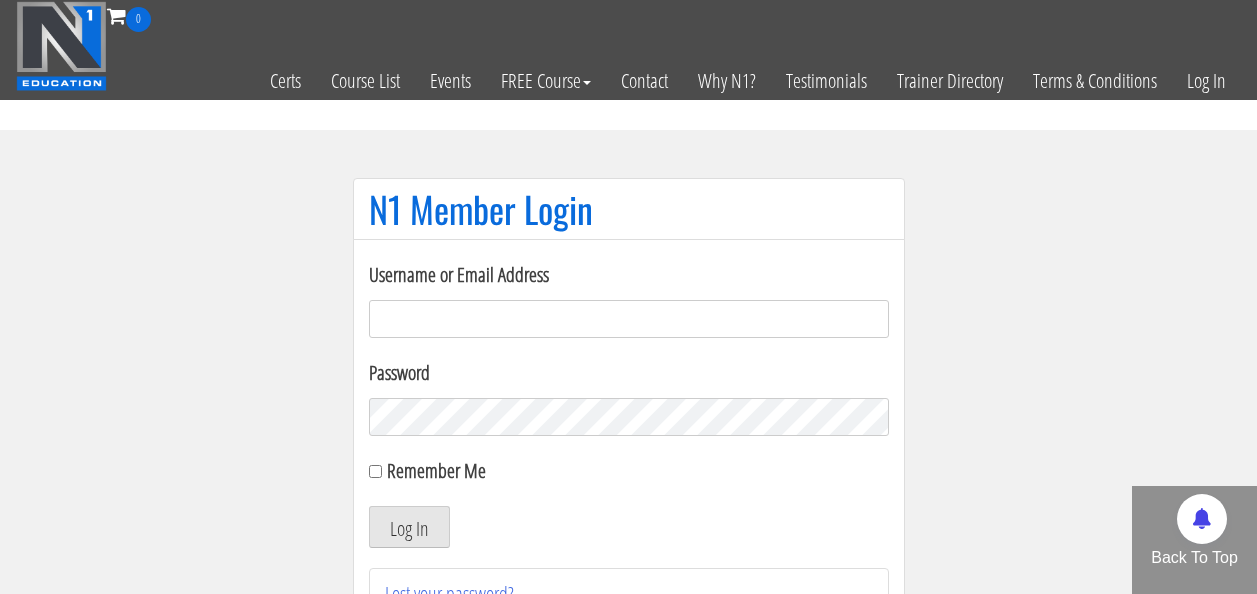 scroll, scrollTop: 0, scrollLeft: 0, axis: both 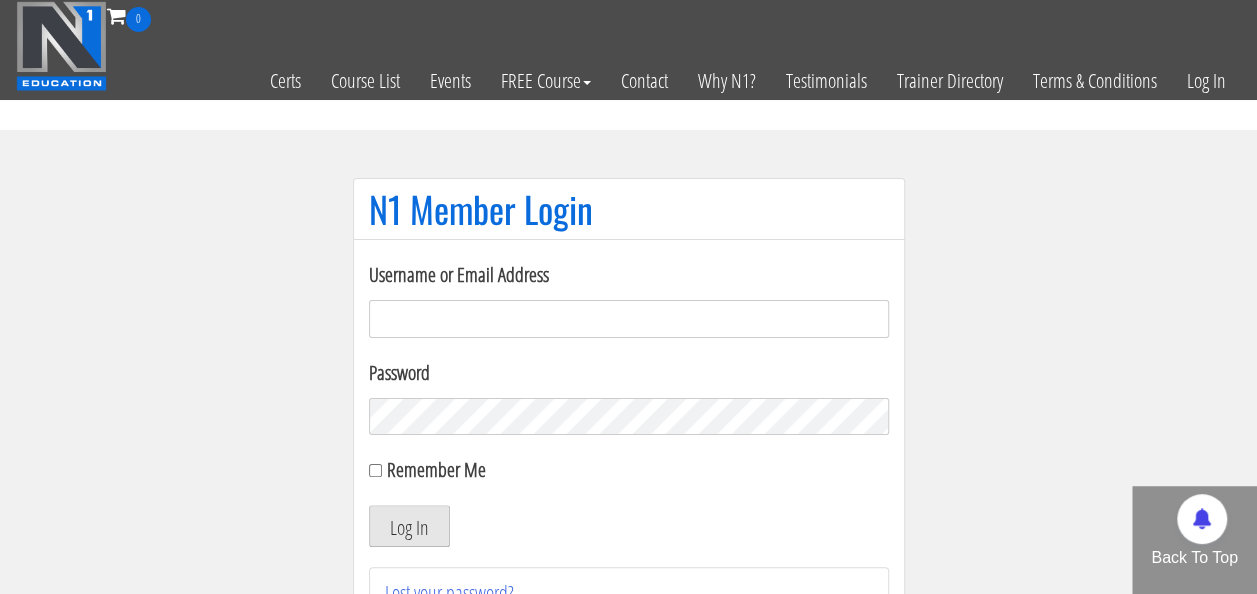 type on "rutger.a.visser@gmail.com" 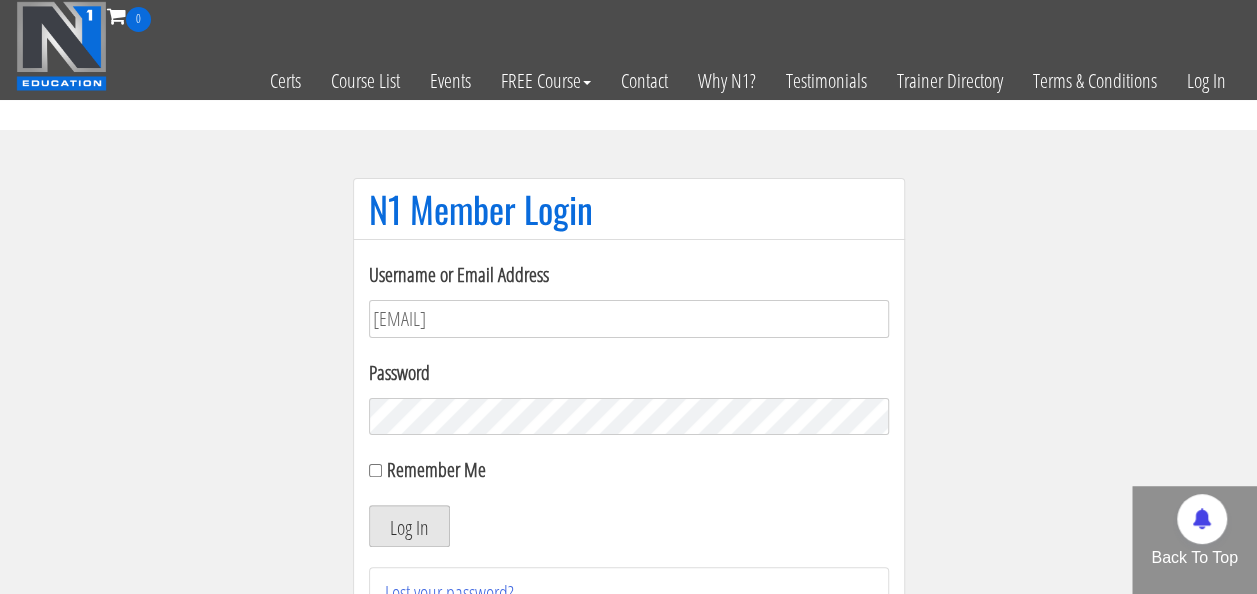 click on "Log In" at bounding box center [409, 526] 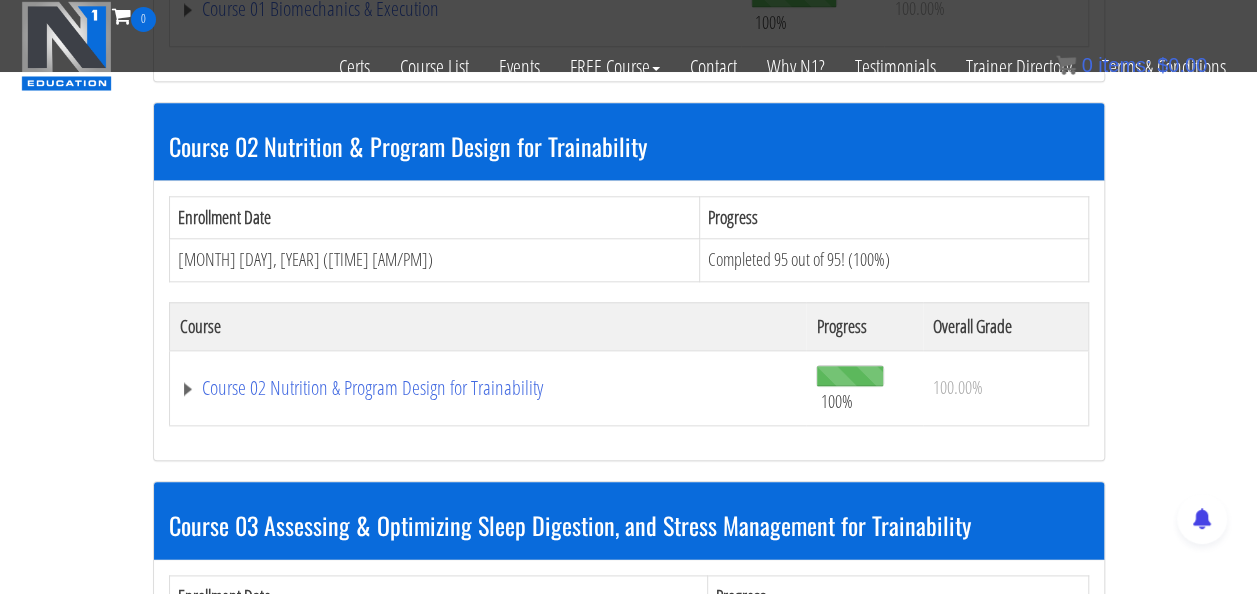 scroll, scrollTop: 931, scrollLeft: 0, axis: vertical 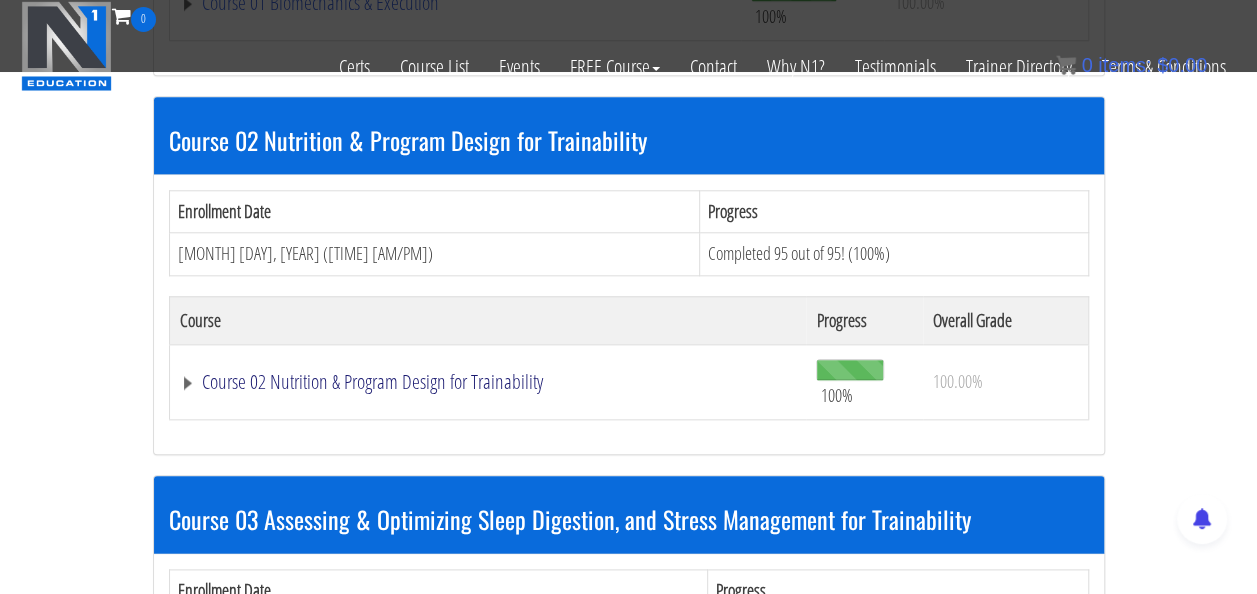 click on "Course 02 Nutrition & Program Design for Trainability" at bounding box center [453, -363] 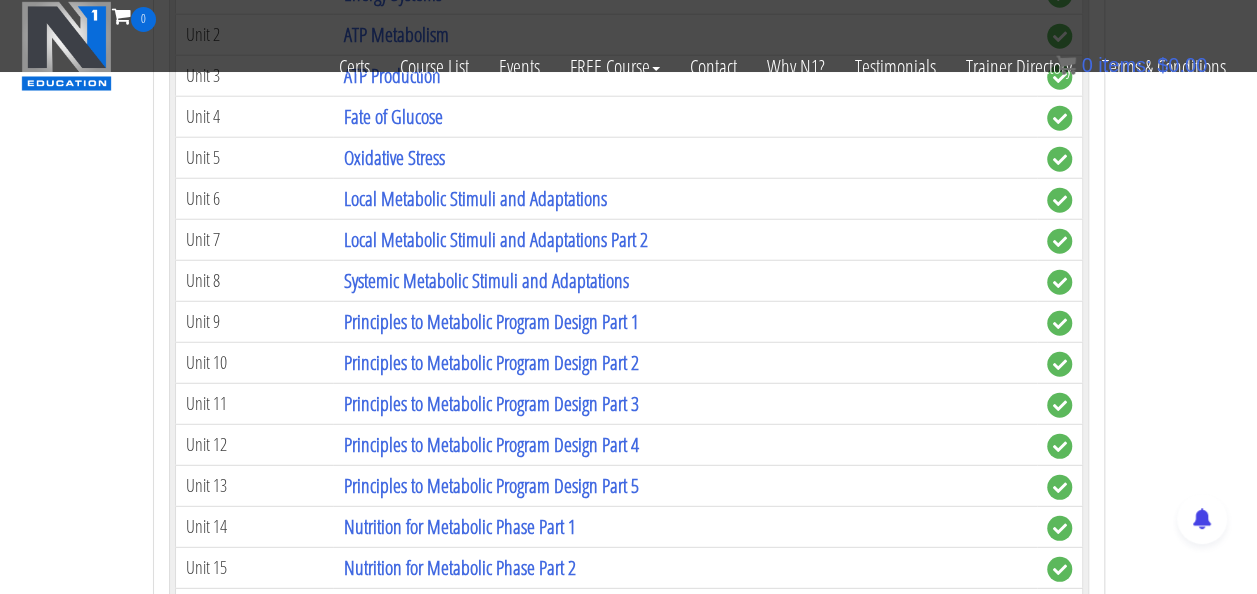 scroll, scrollTop: 2531, scrollLeft: 0, axis: vertical 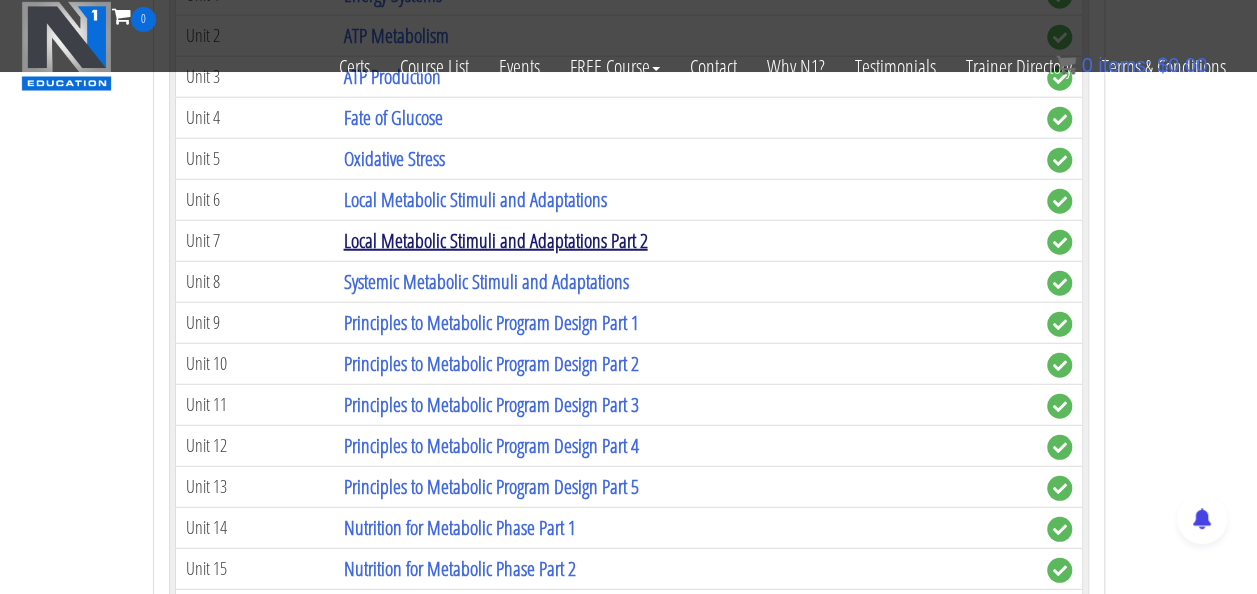 click on "Local Metabolic Stimuli and Adaptations Part 2" at bounding box center [495, 240] 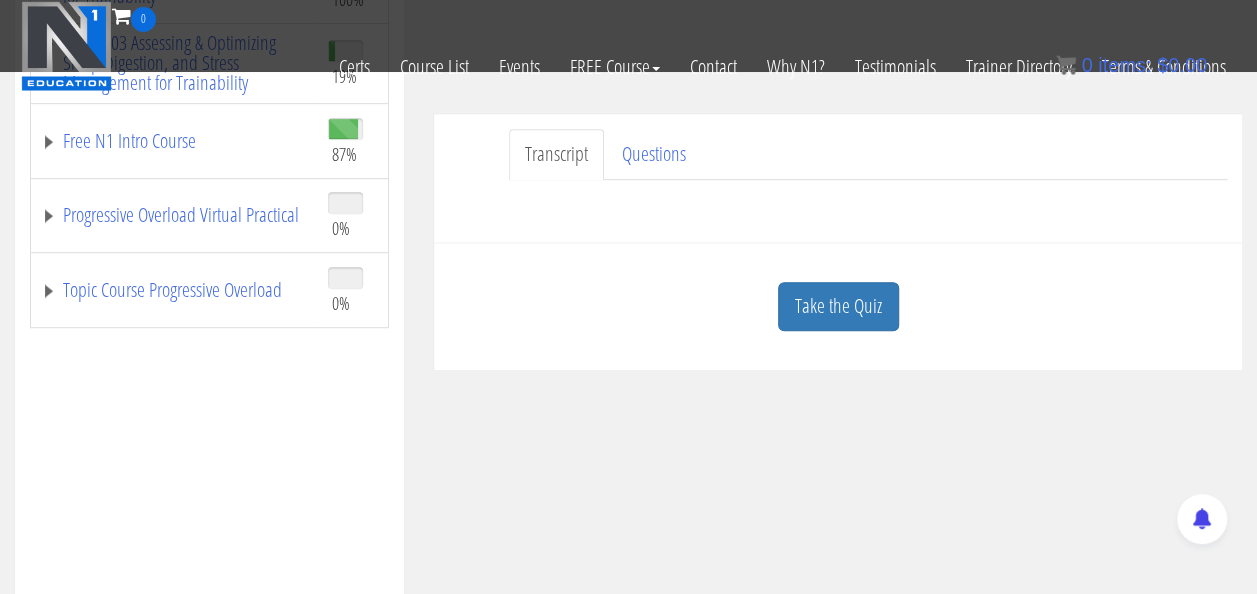 scroll, scrollTop: 479, scrollLeft: 0, axis: vertical 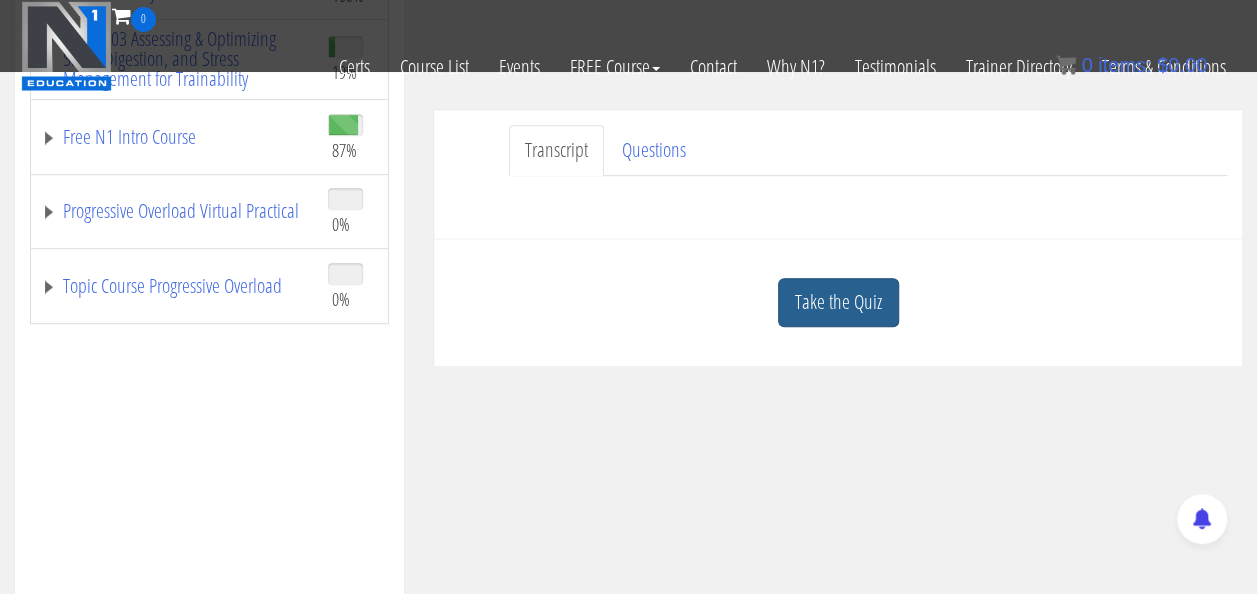 click on "Take the Quiz" at bounding box center [838, 302] 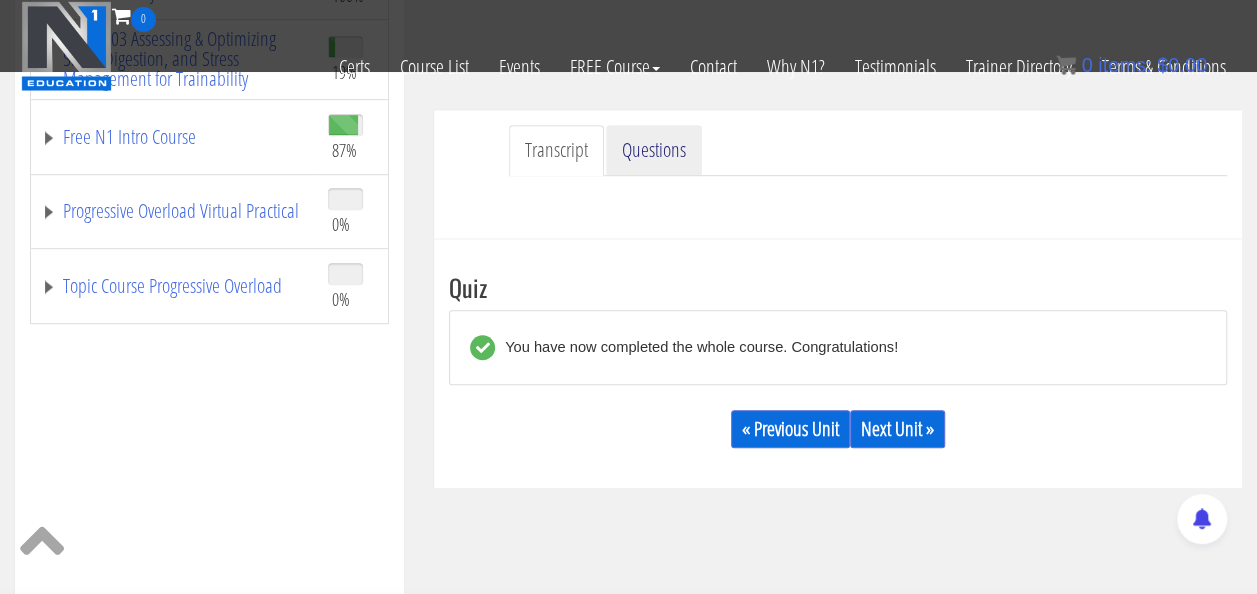 click on "Questions" at bounding box center (654, 150) 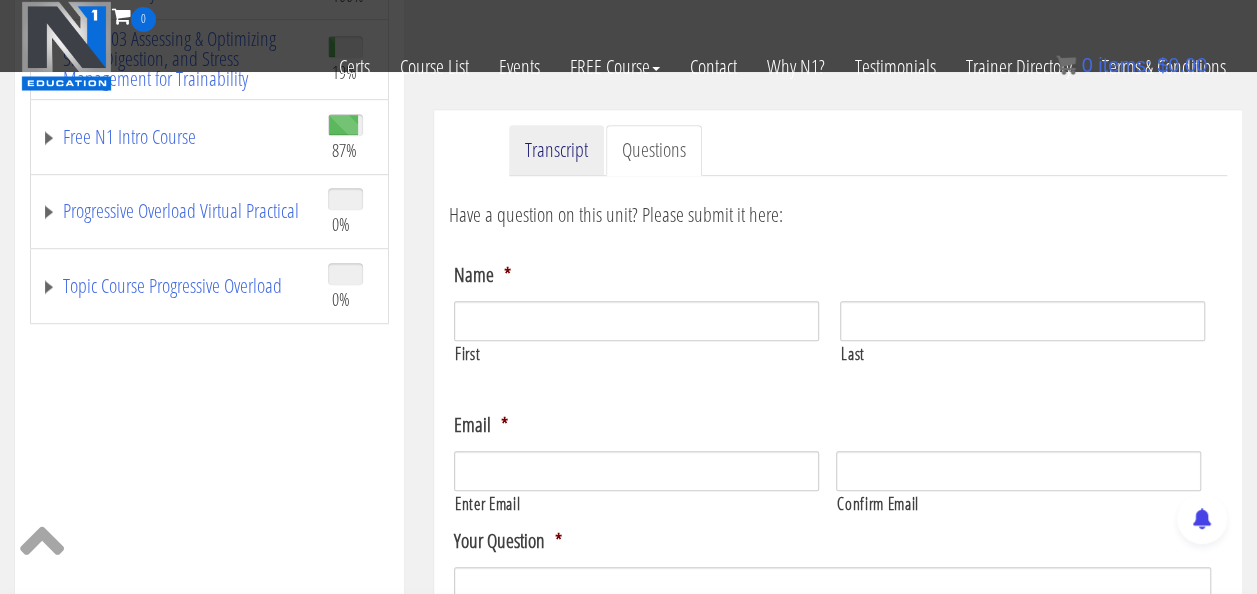 click on "Transcript" at bounding box center [556, 150] 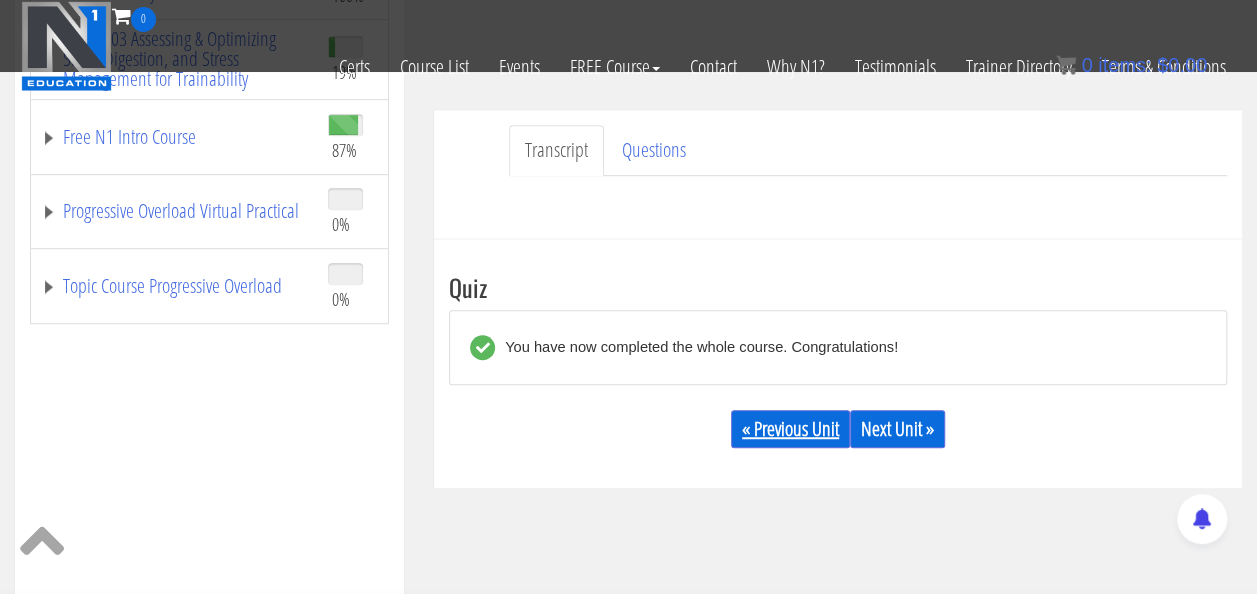 click on "« Previous Unit" at bounding box center [790, 429] 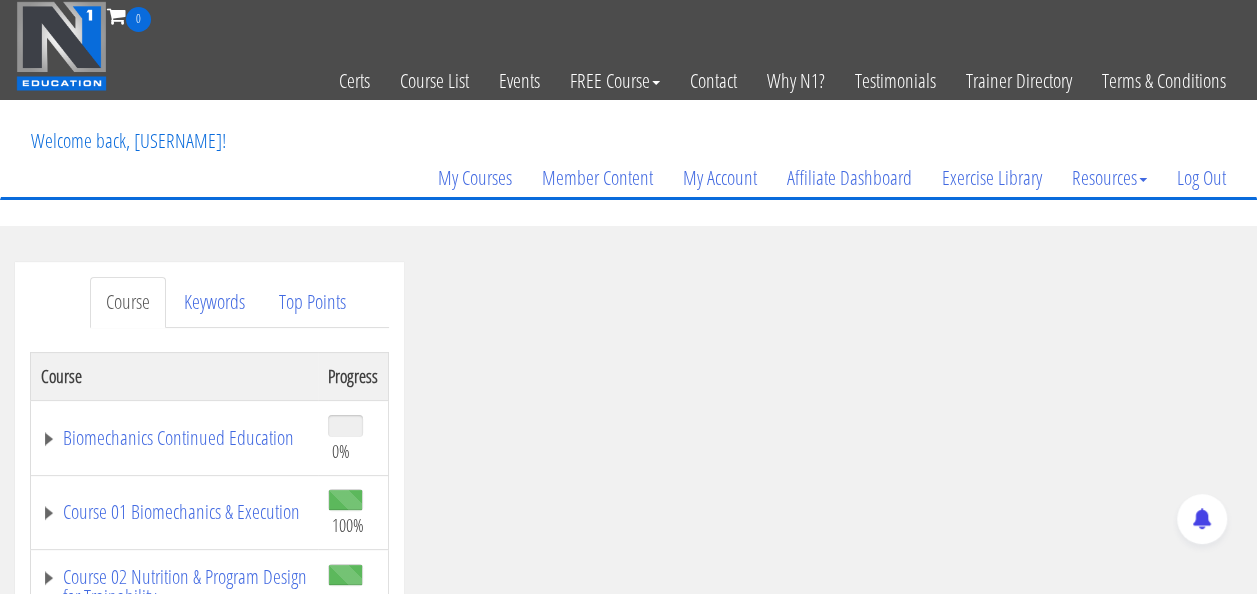 scroll, scrollTop: 521, scrollLeft: 0, axis: vertical 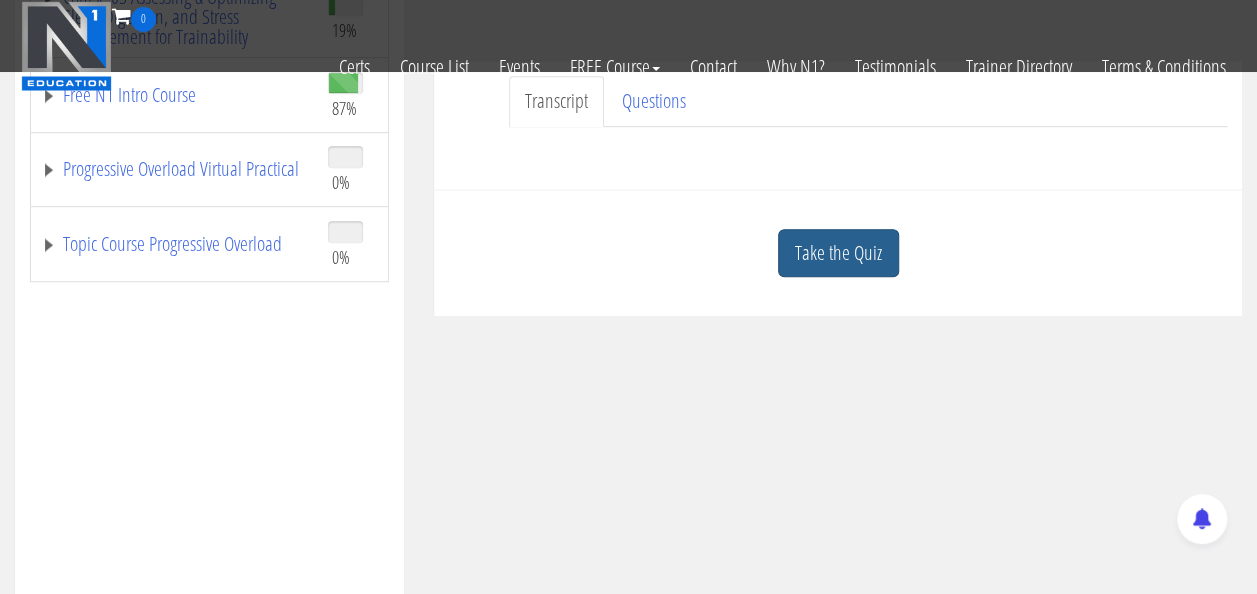 click on "Take the Quiz" at bounding box center (838, 253) 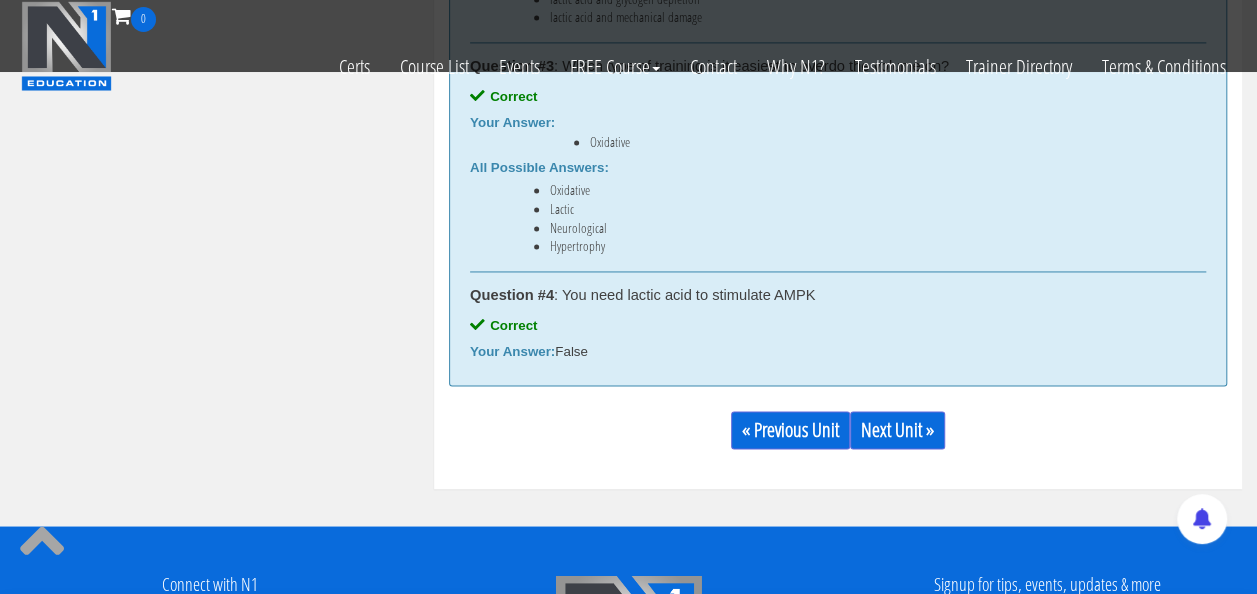 scroll, scrollTop: 1438, scrollLeft: 0, axis: vertical 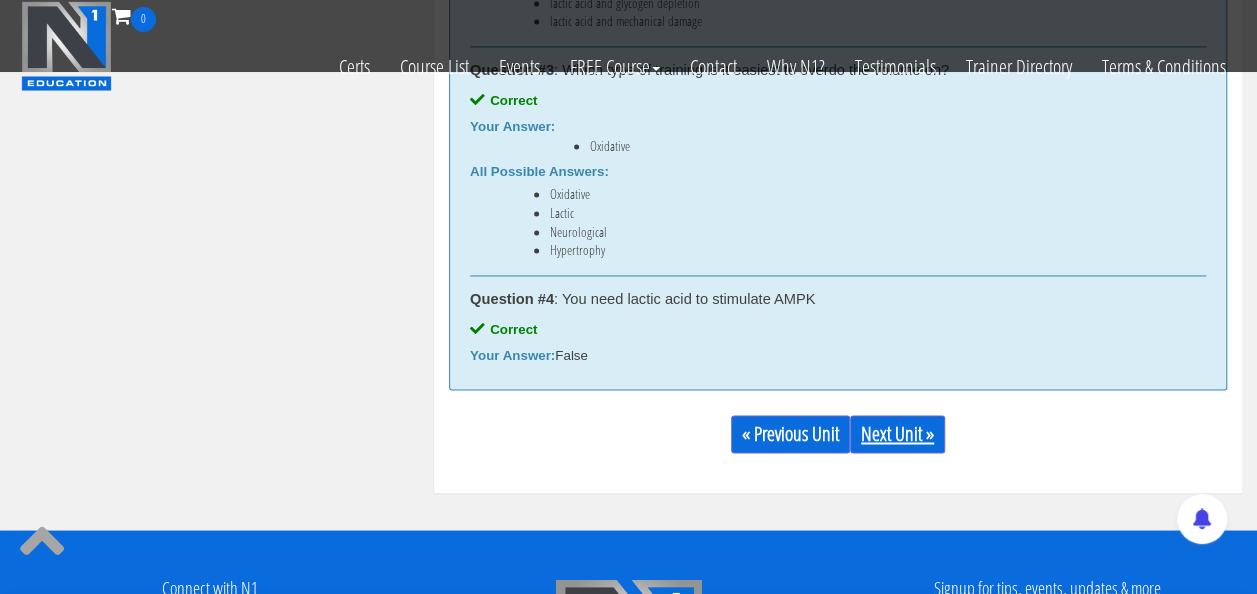 click on "Next Unit »" at bounding box center [897, 434] 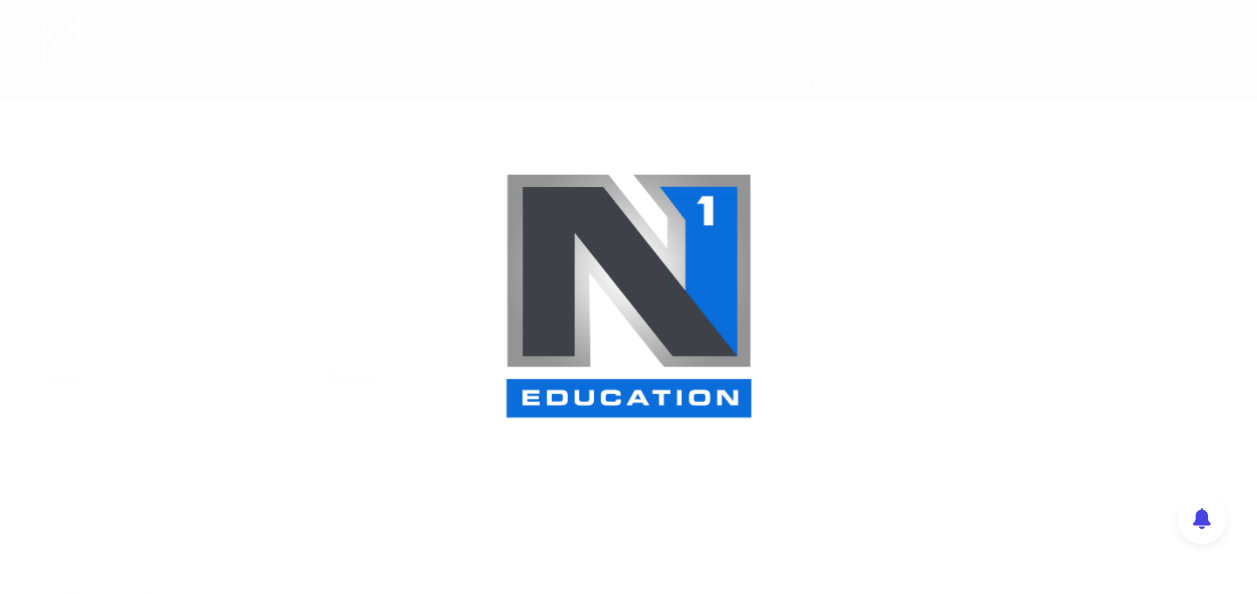 scroll, scrollTop: 0, scrollLeft: 0, axis: both 